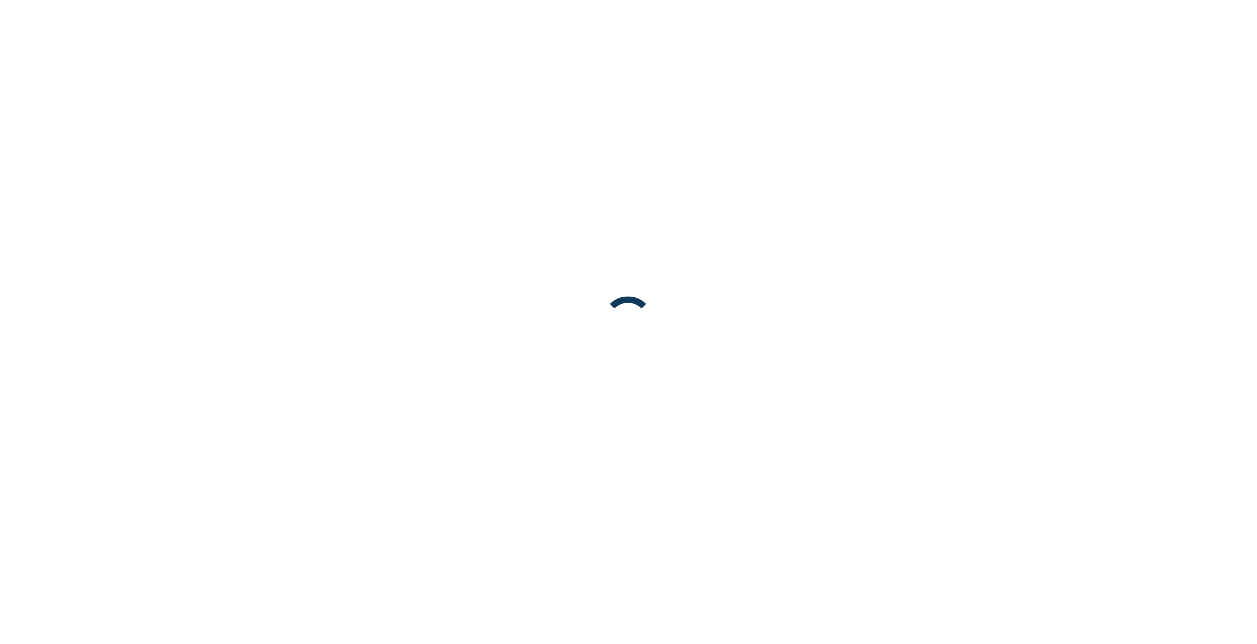 scroll, scrollTop: 0, scrollLeft: 0, axis: both 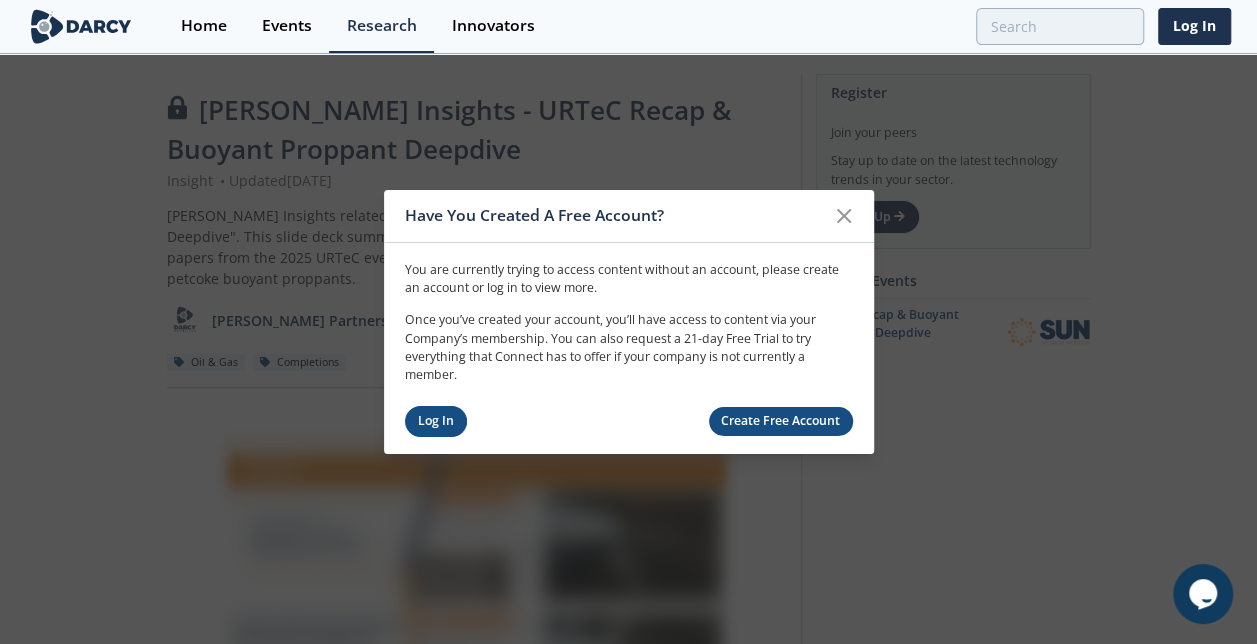 click on "Log In" at bounding box center [436, 421] 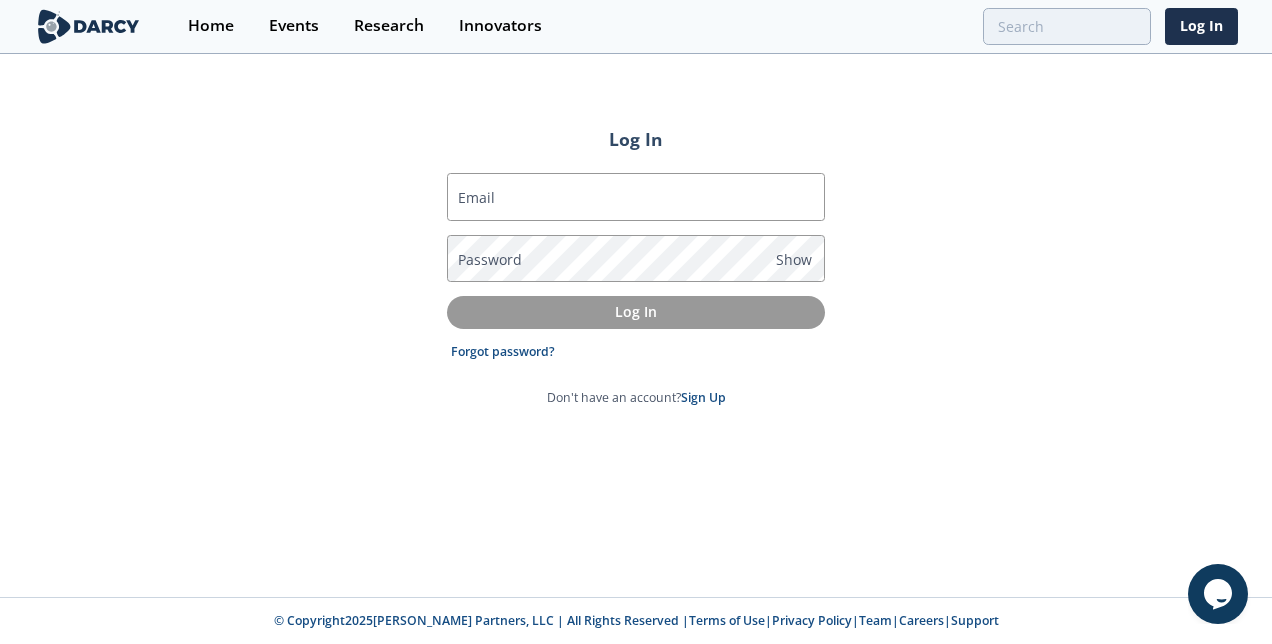 type on "[PERSON_NAME][EMAIL_ADDRESS][PERSON_NAME][DOMAIN_NAME]" 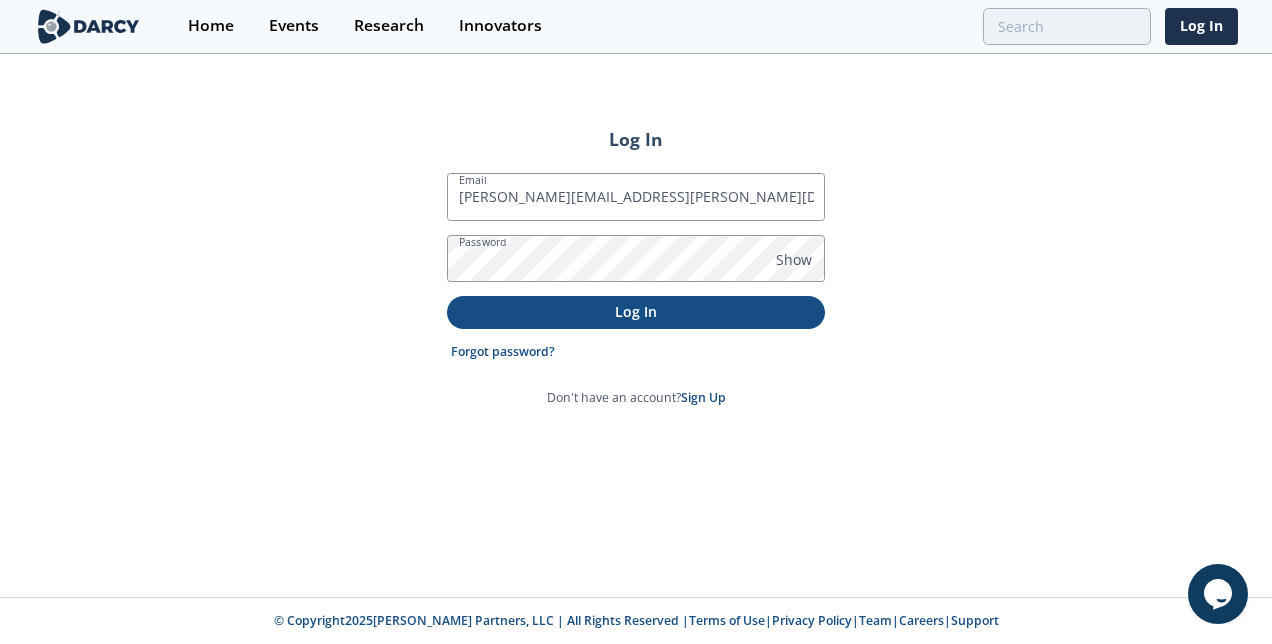 click on "Log In" at bounding box center [636, 311] 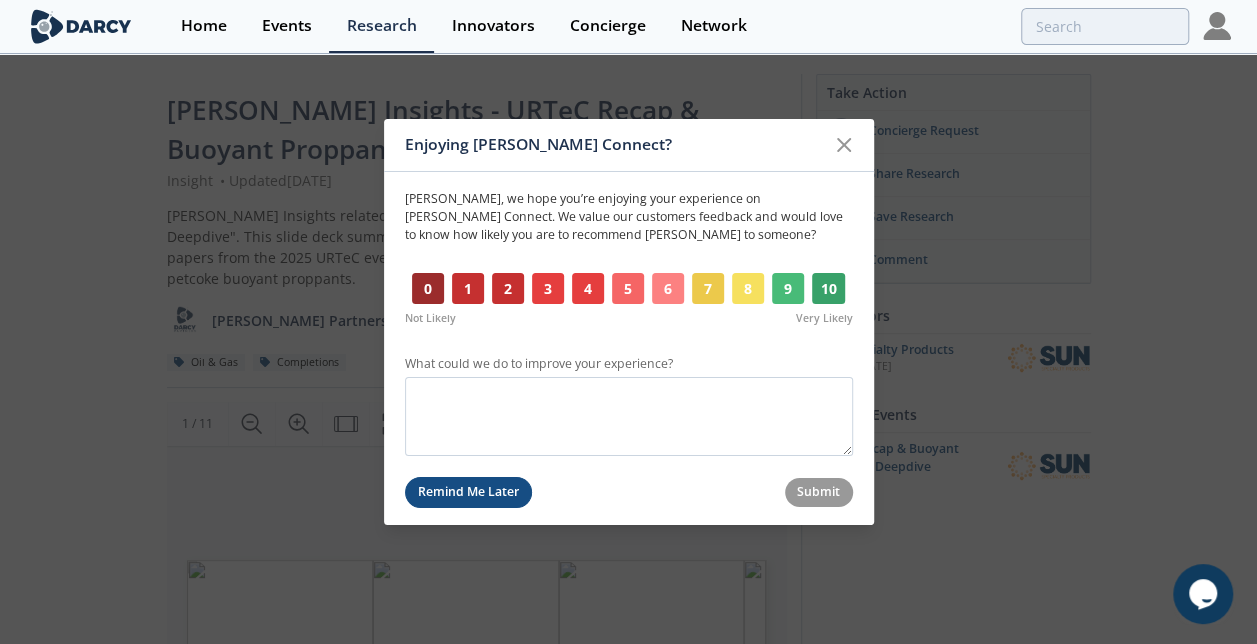 click on "Remind Me Later" at bounding box center [469, 492] 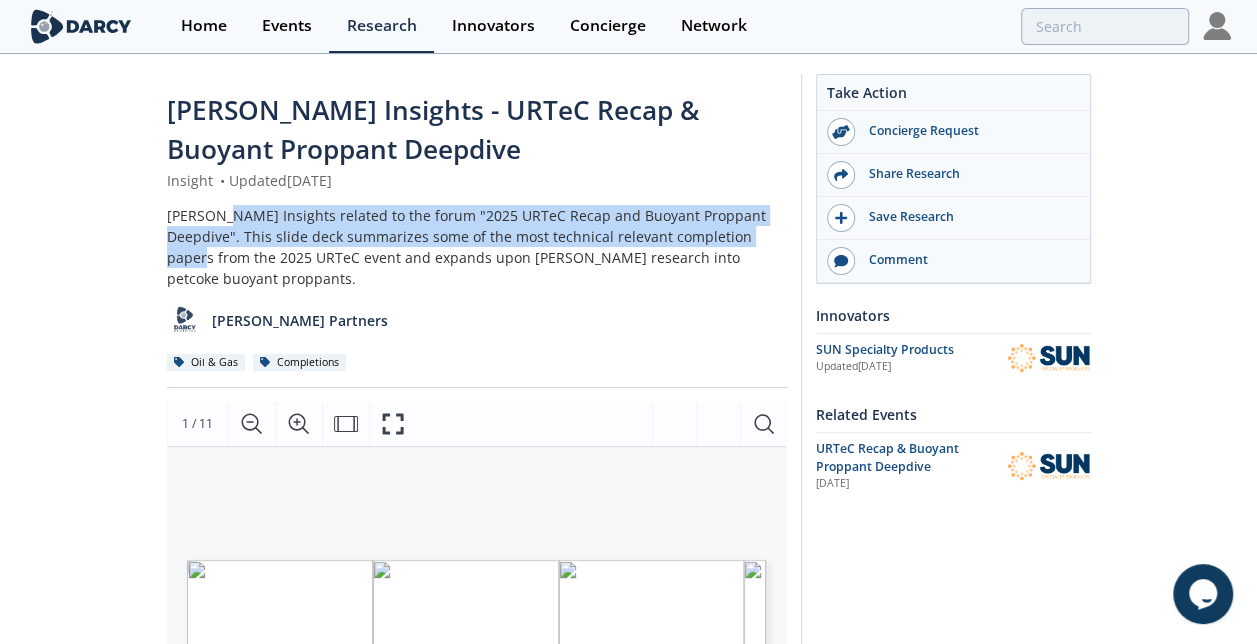 drag, startPoint x: 221, startPoint y: 216, endPoint x: 724, endPoint y: 238, distance: 503.4809 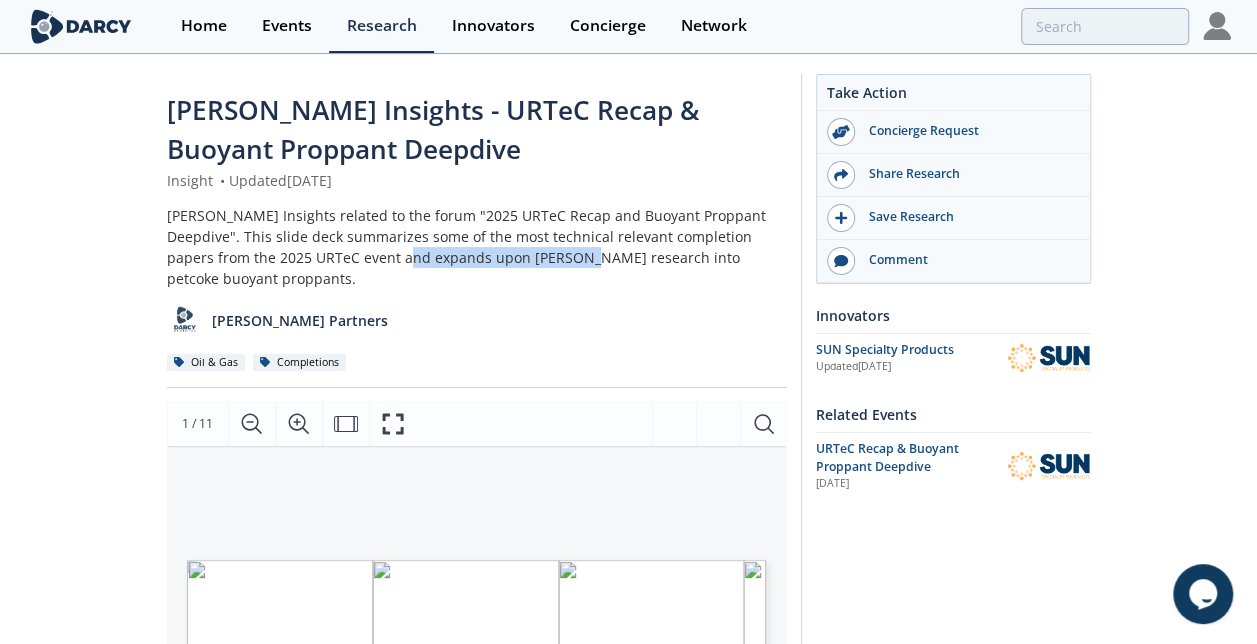 drag, startPoint x: 326, startPoint y: 254, endPoint x: 488, endPoint y: 256, distance: 162.01234 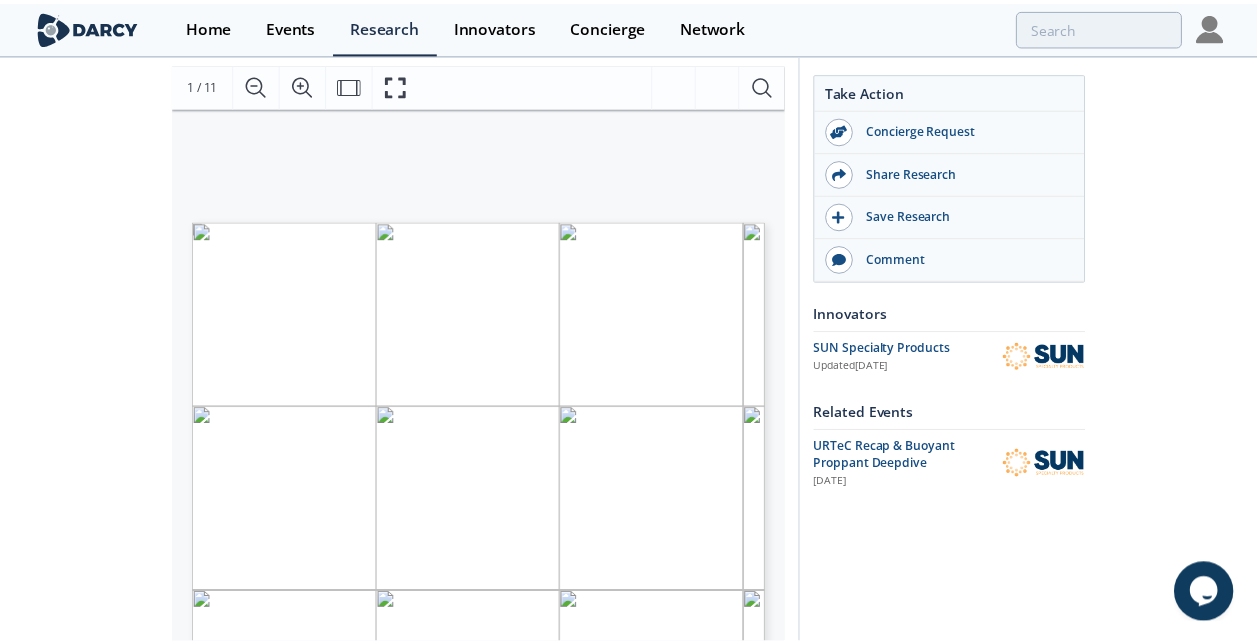scroll, scrollTop: 400, scrollLeft: 0, axis: vertical 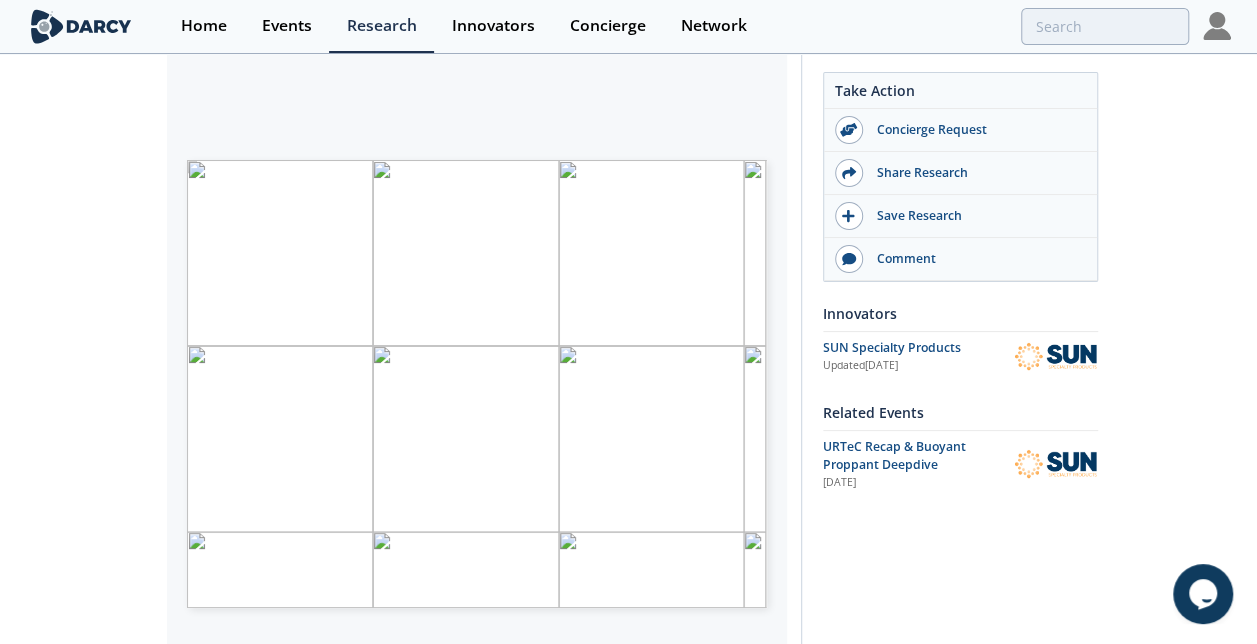 drag, startPoint x: 536, startPoint y: 372, endPoint x: 86, endPoint y: 332, distance: 451.7743 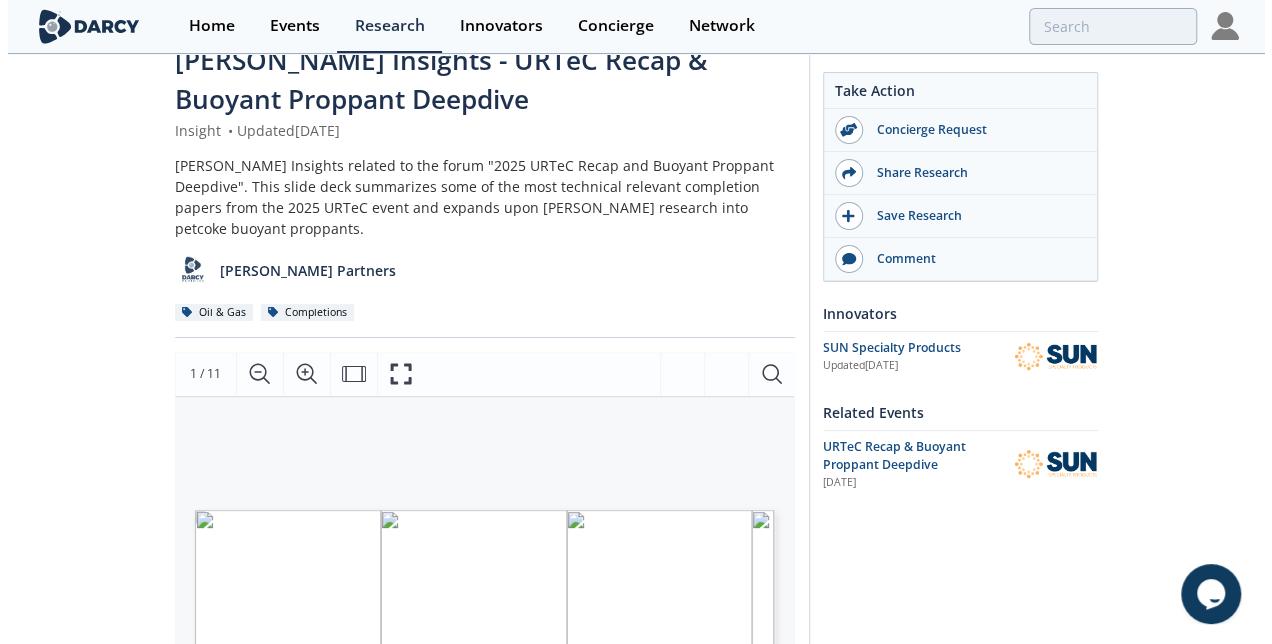 scroll, scrollTop: 46, scrollLeft: 0, axis: vertical 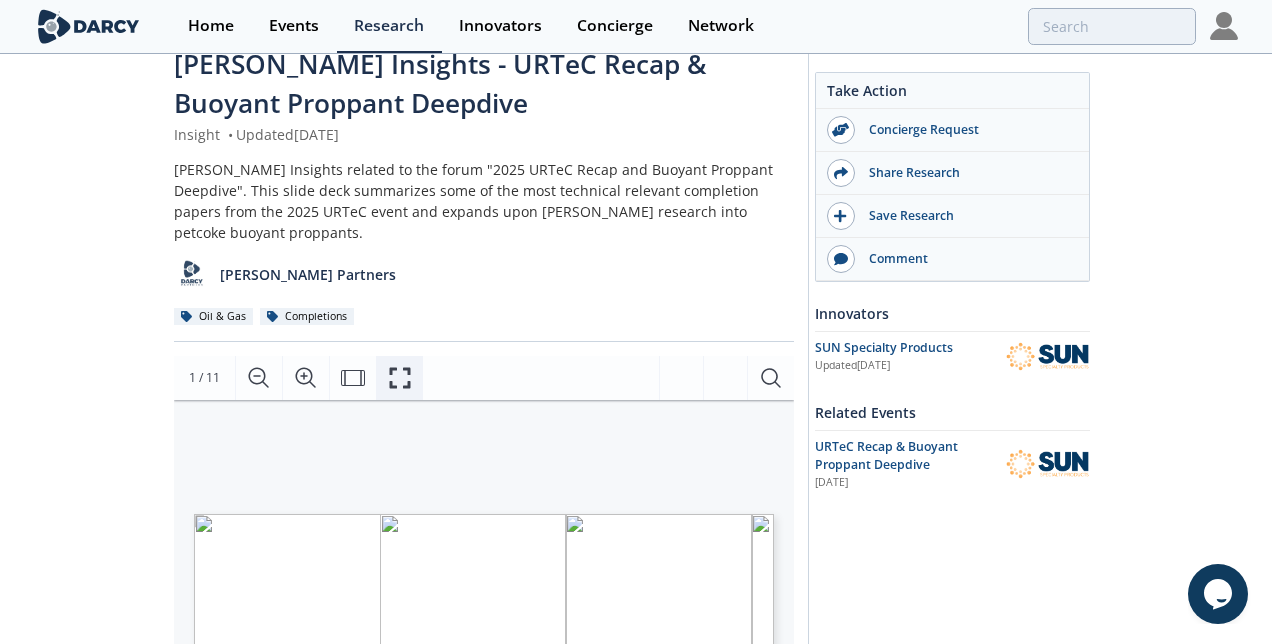 click 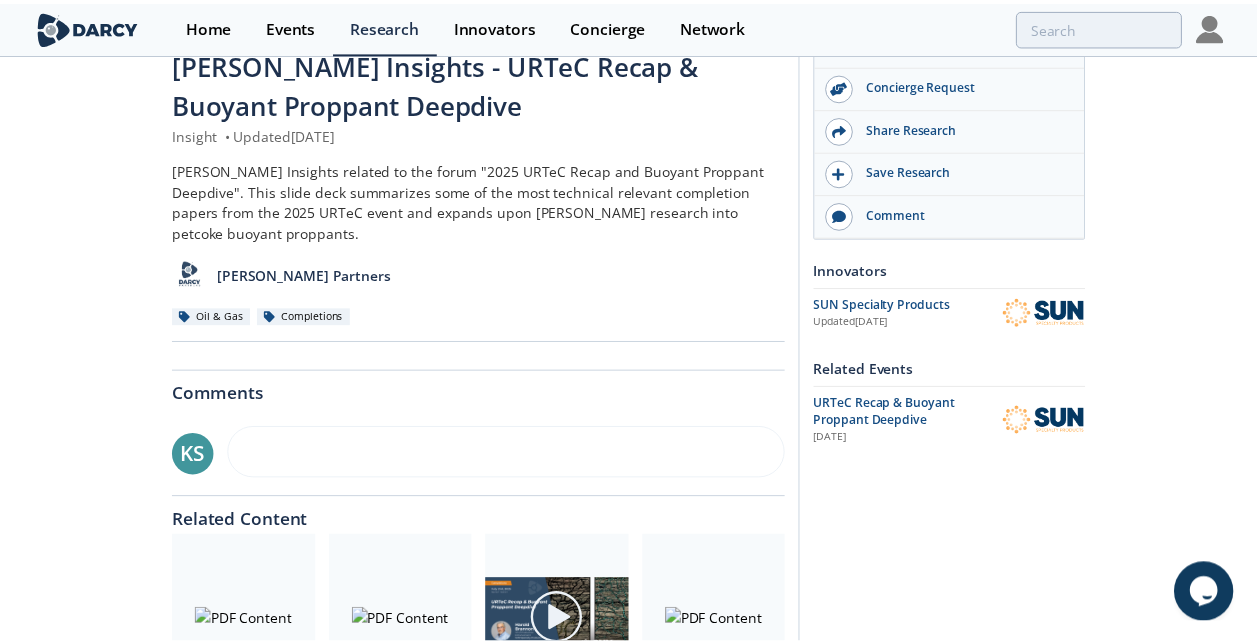 scroll, scrollTop: 0, scrollLeft: 0, axis: both 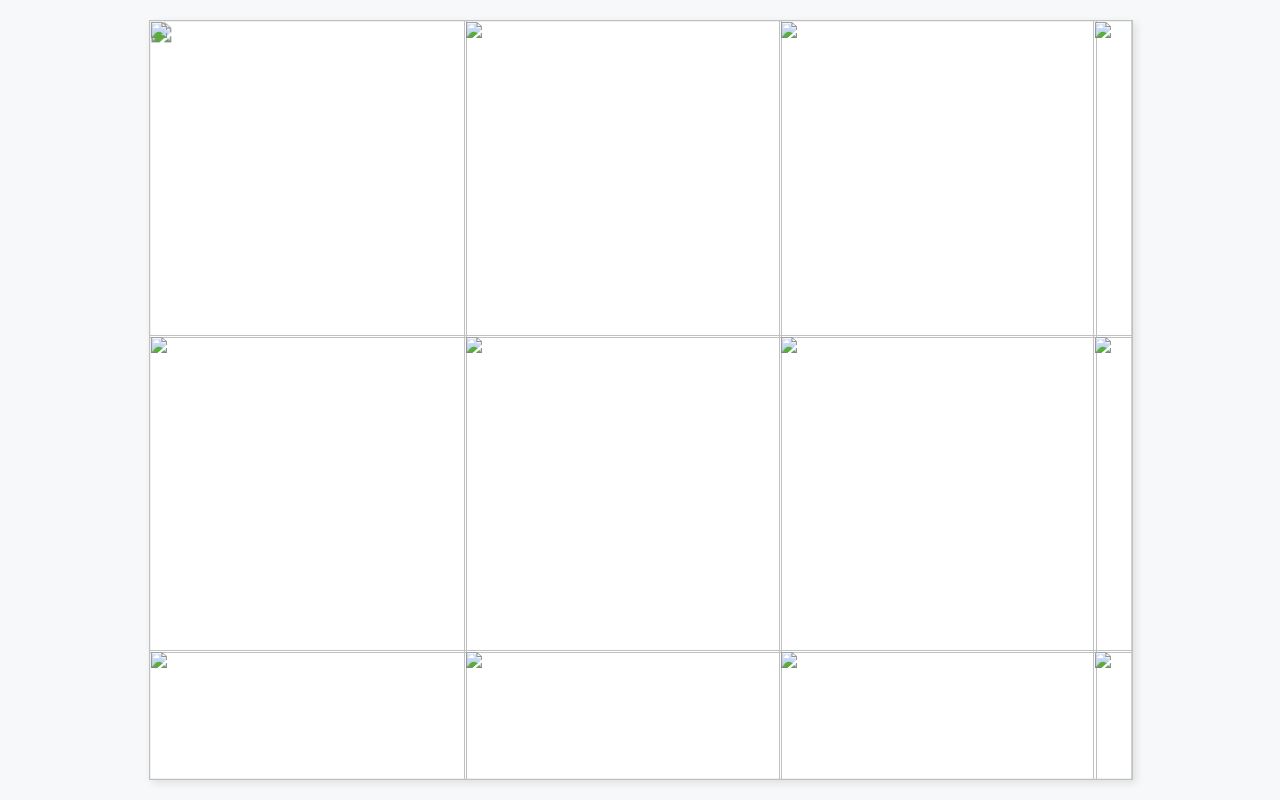 drag, startPoint x: 316, startPoint y: 488, endPoint x: 416, endPoint y: 486, distance: 100.02 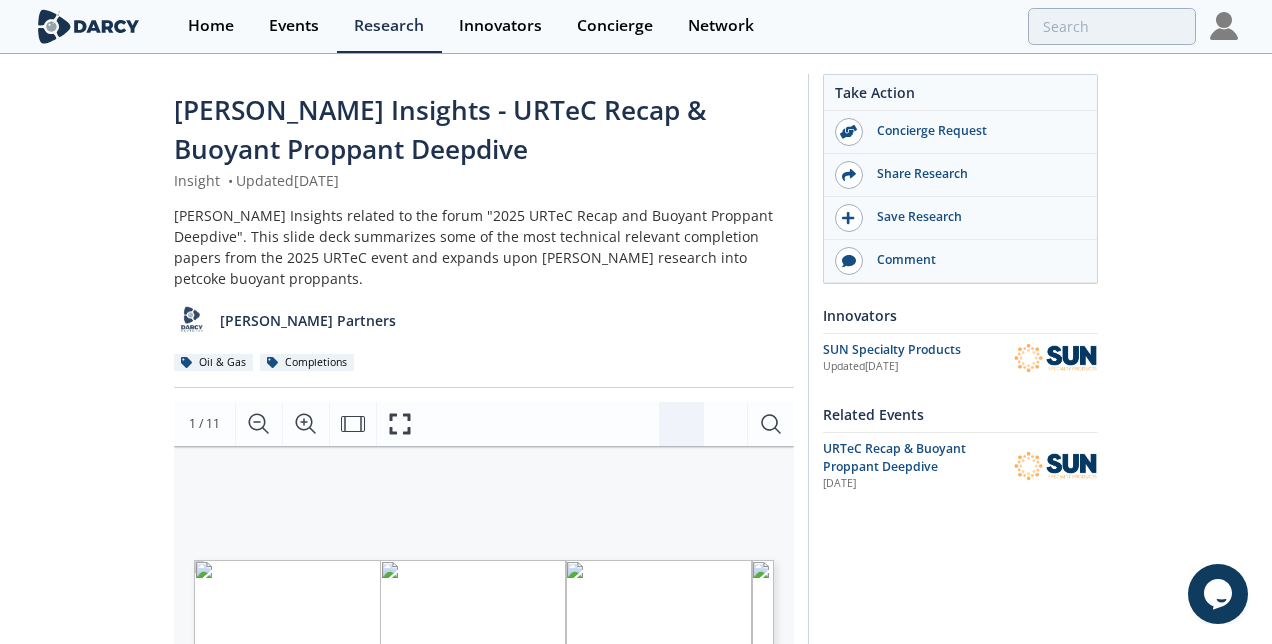drag, startPoint x: 682, startPoint y: 409, endPoint x: 678, endPoint y: 422, distance: 13.601471 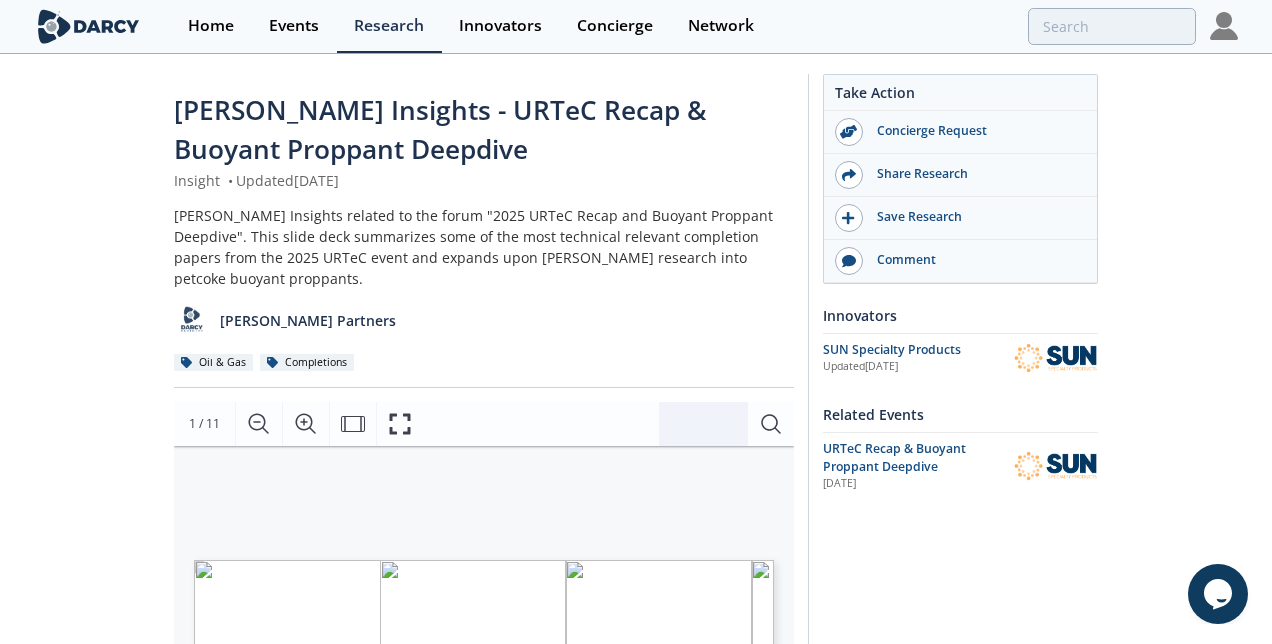 click at bounding box center (725, 424) 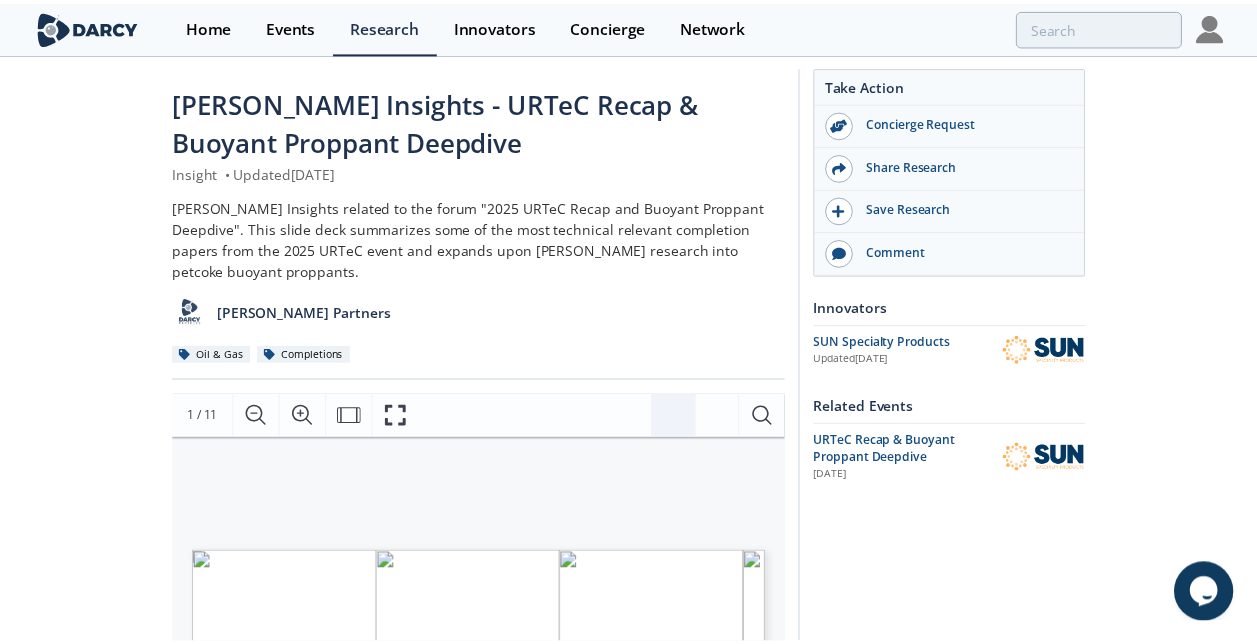 scroll, scrollTop: 0, scrollLeft: 0, axis: both 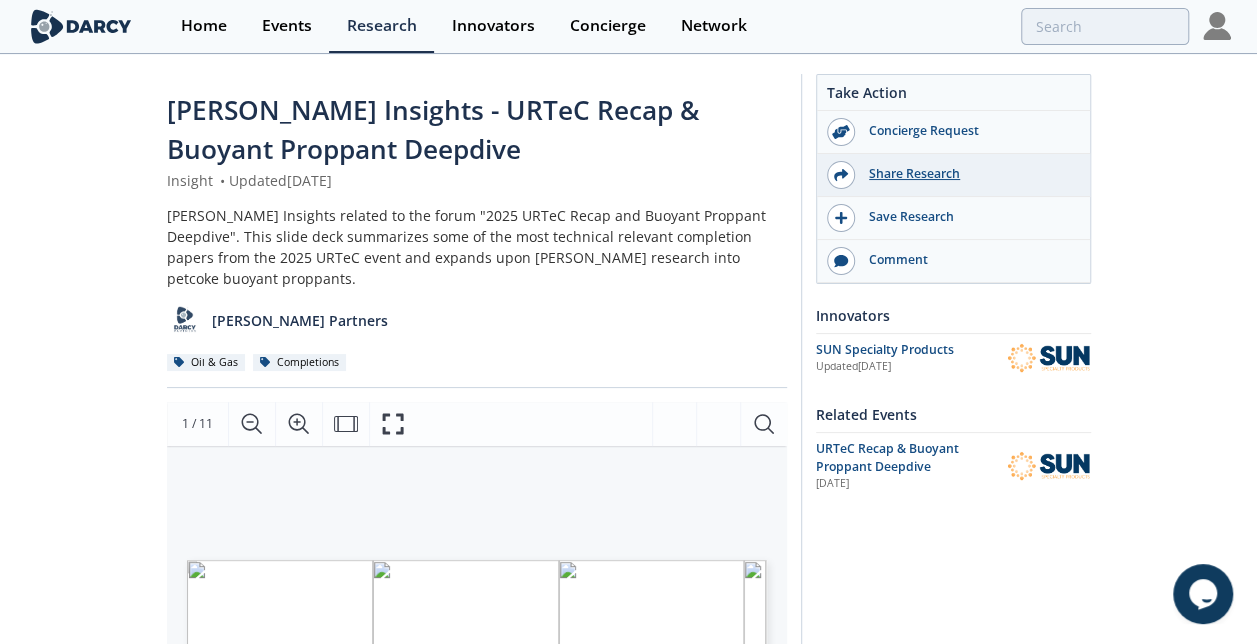 click on "Share Research" at bounding box center (967, 174) 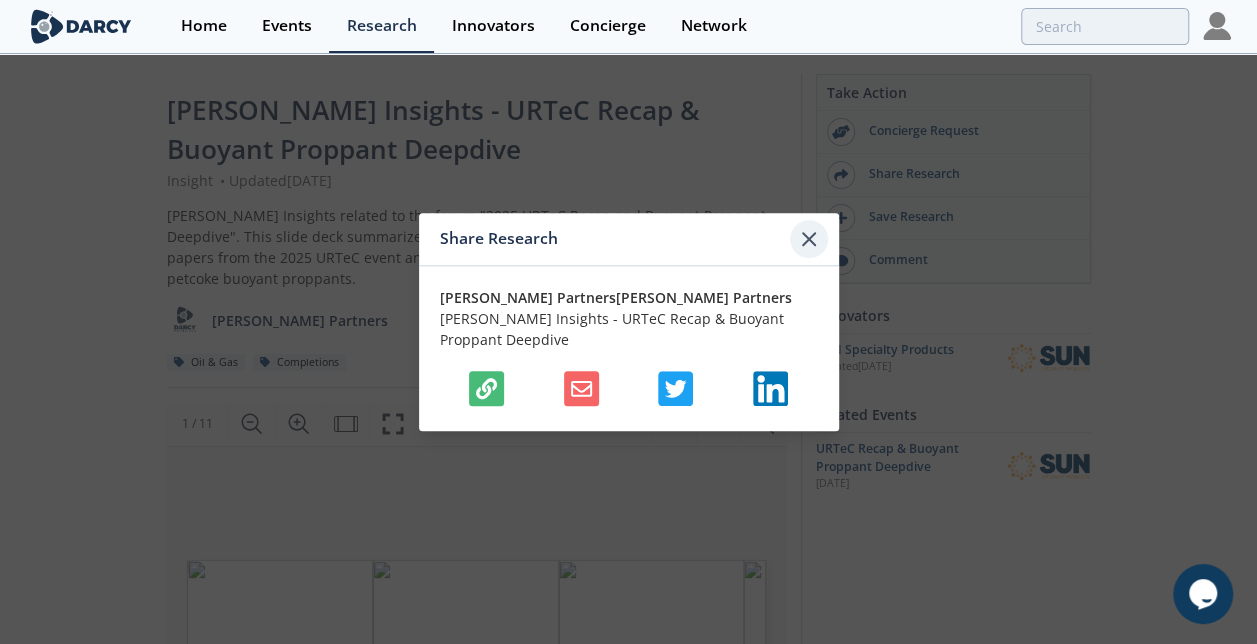 click 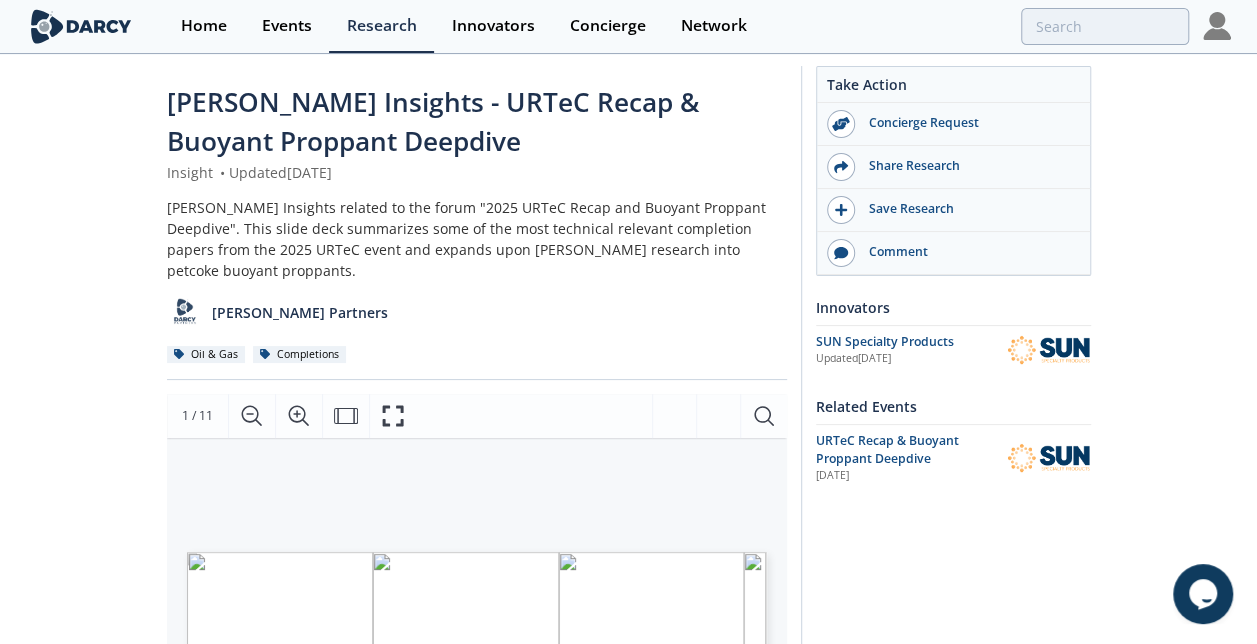 scroll, scrollTop: 0, scrollLeft: 0, axis: both 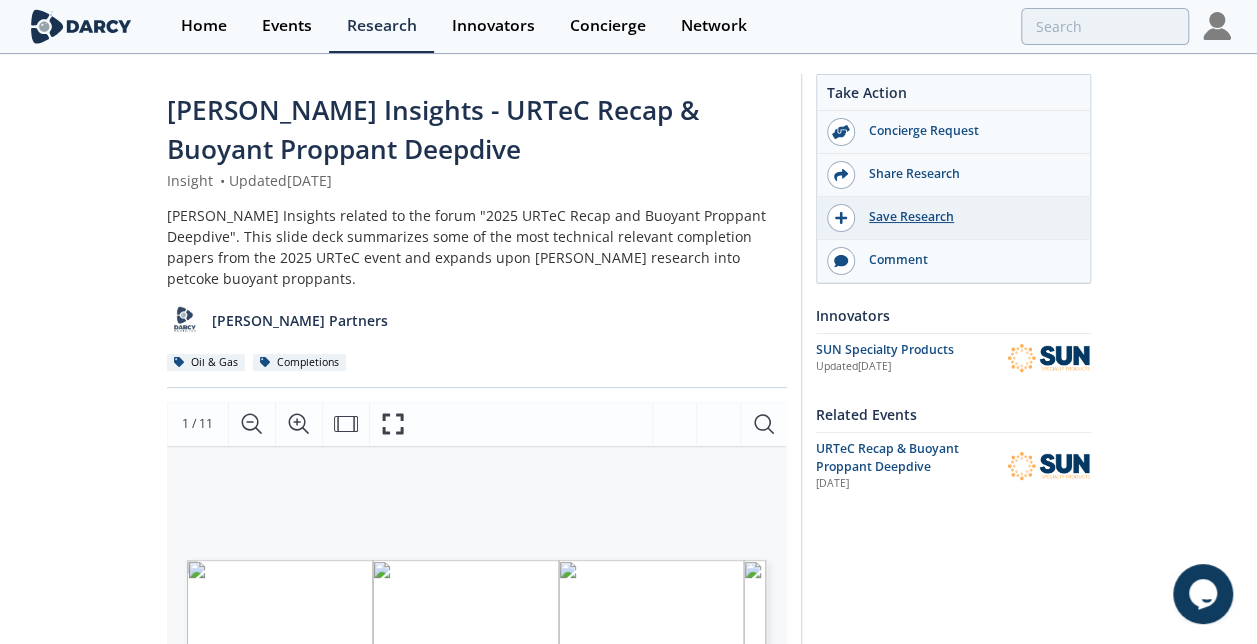 click on "Save Research" at bounding box center [967, 217] 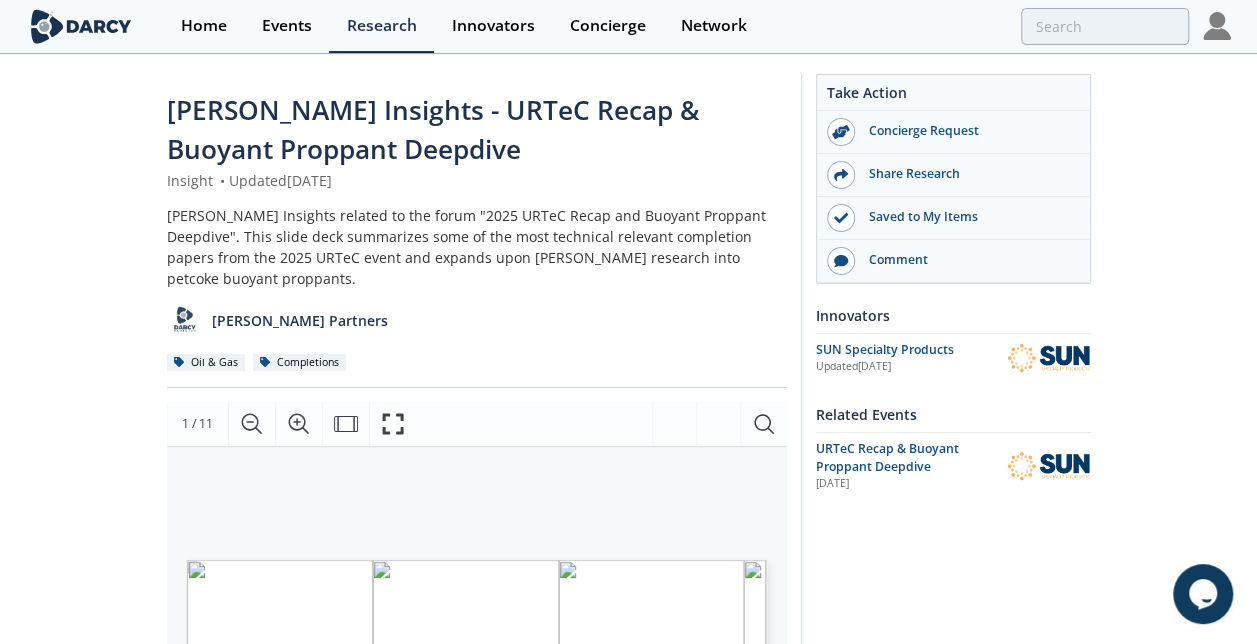 click on "Home
Events
Research
Innovators
Concierge
Network" at bounding box center [629, 26] 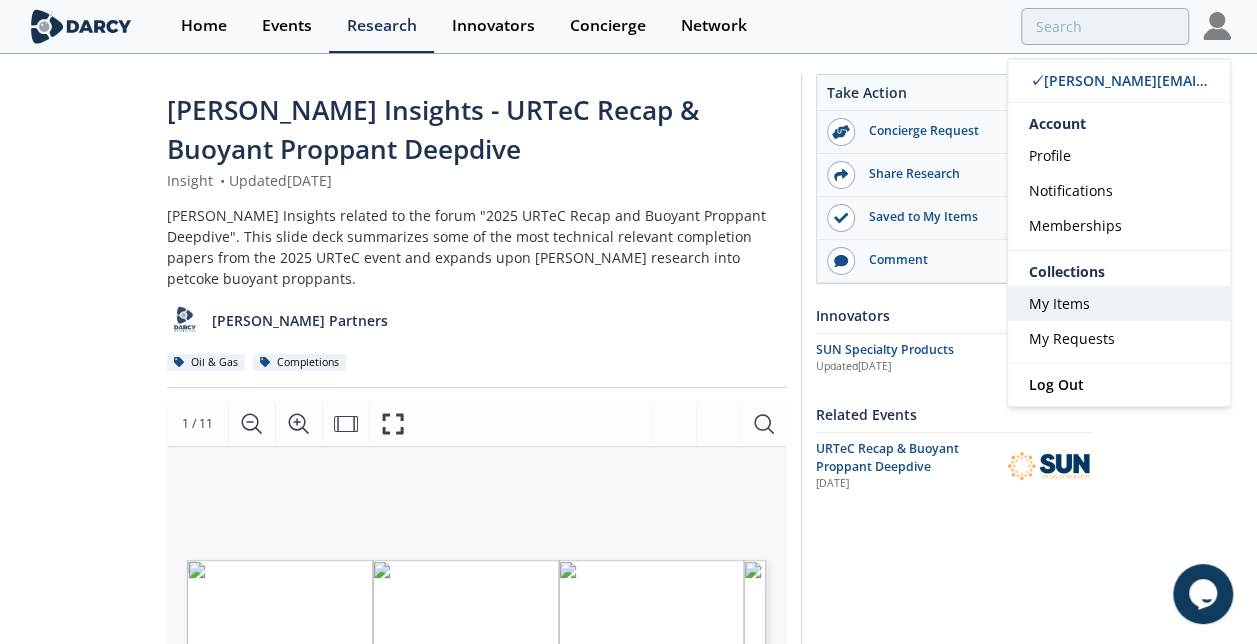 click on "My Items" at bounding box center (1059, 303) 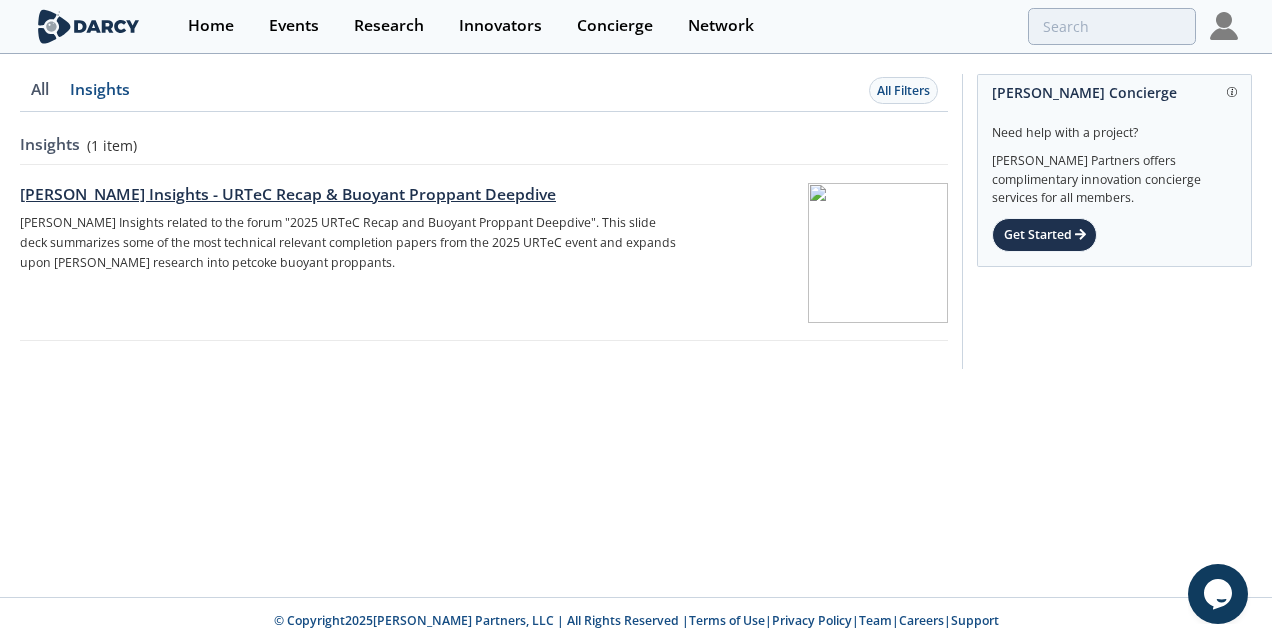drag, startPoint x: 852, startPoint y: 258, endPoint x: 807, endPoint y: 244, distance: 47.127487 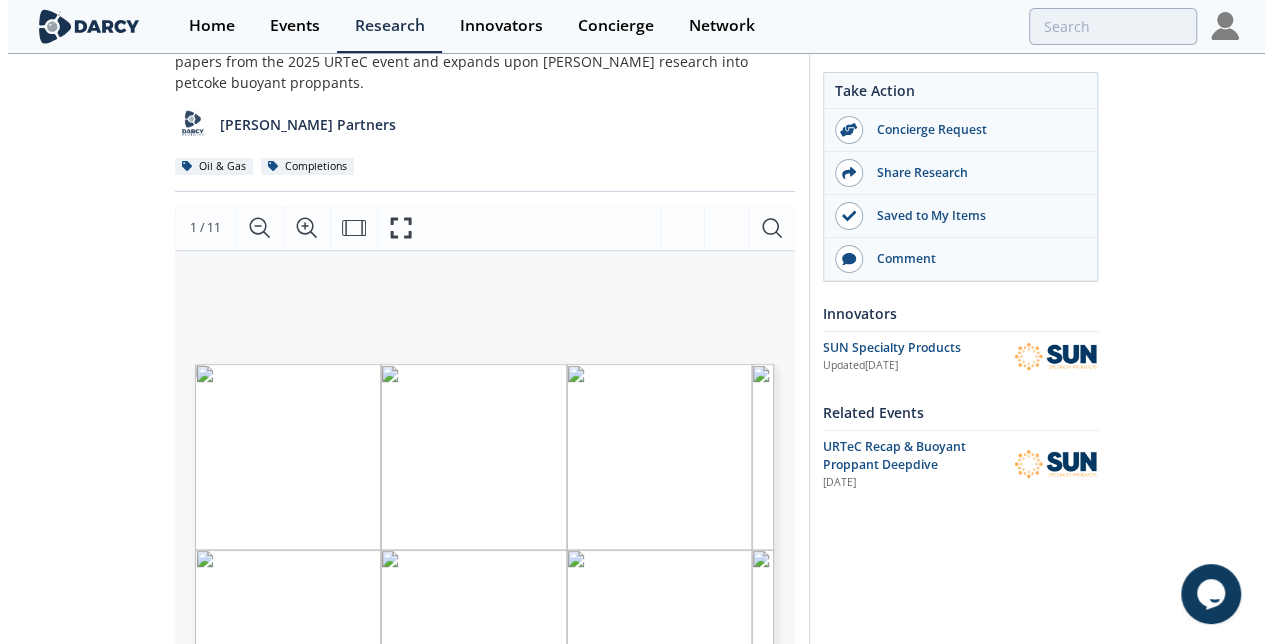scroll, scrollTop: 200, scrollLeft: 0, axis: vertical 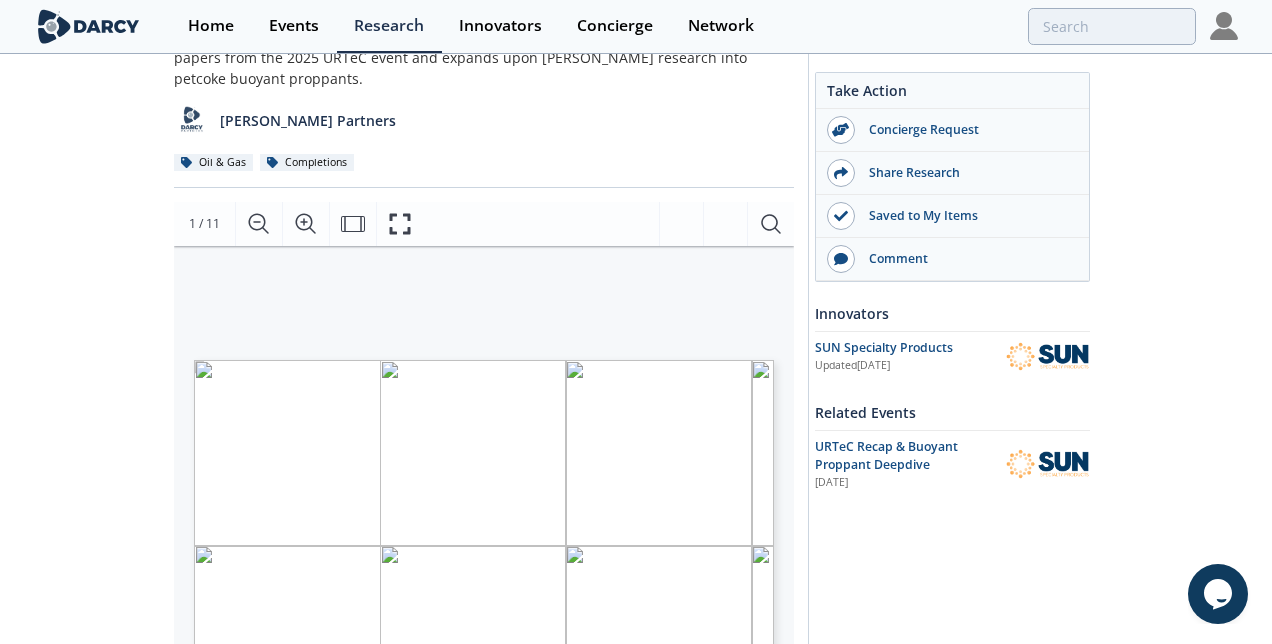 click at bounding box center [672, 668] 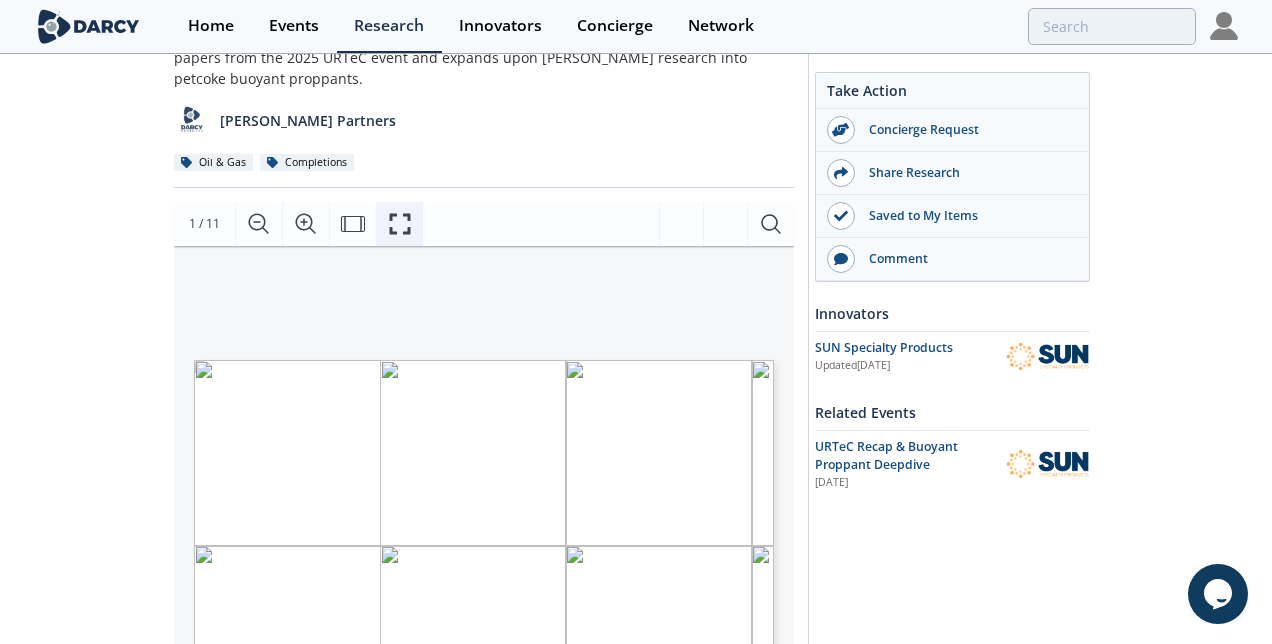 drag, startPoint x: 398, startPoint y: 202, endPoint x: 402, endPoint y: 306, distance: 104.0769 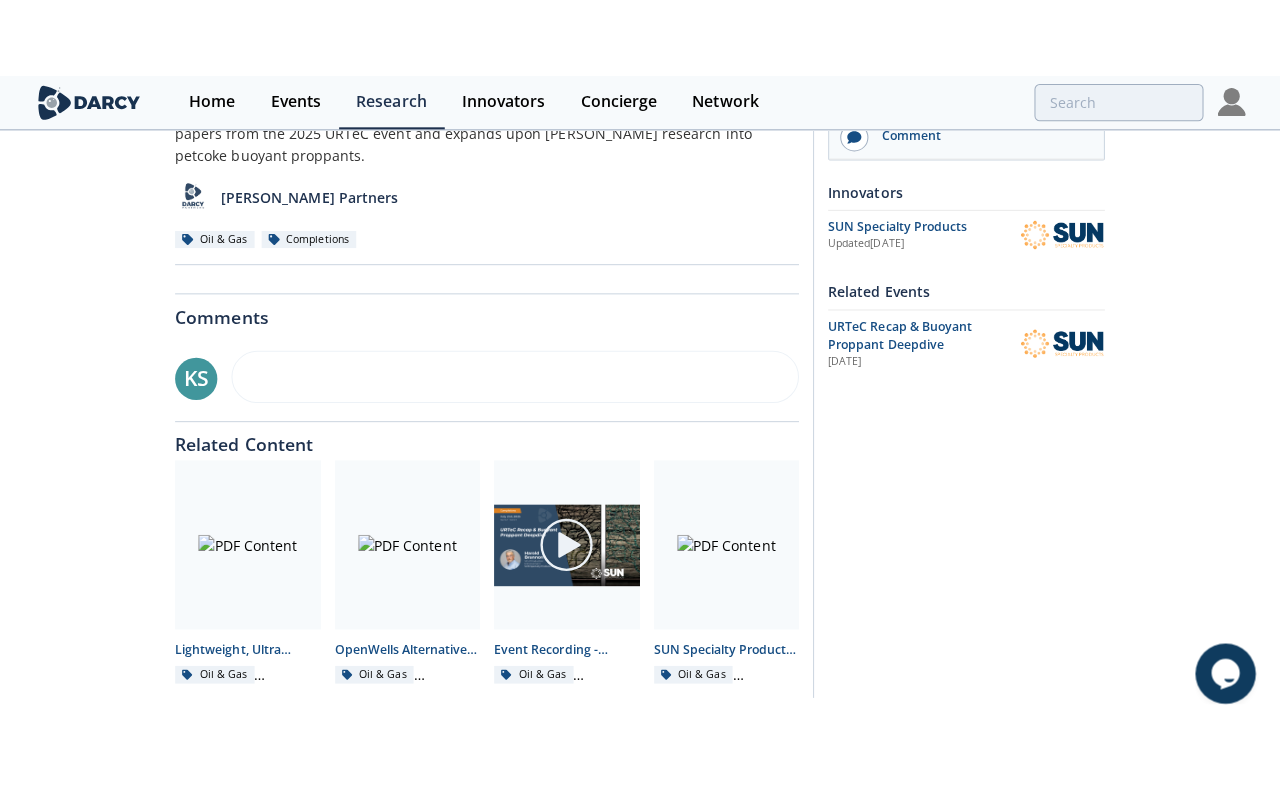 scroll, scrollTop: 0, scrollLeft: 0, axis: both 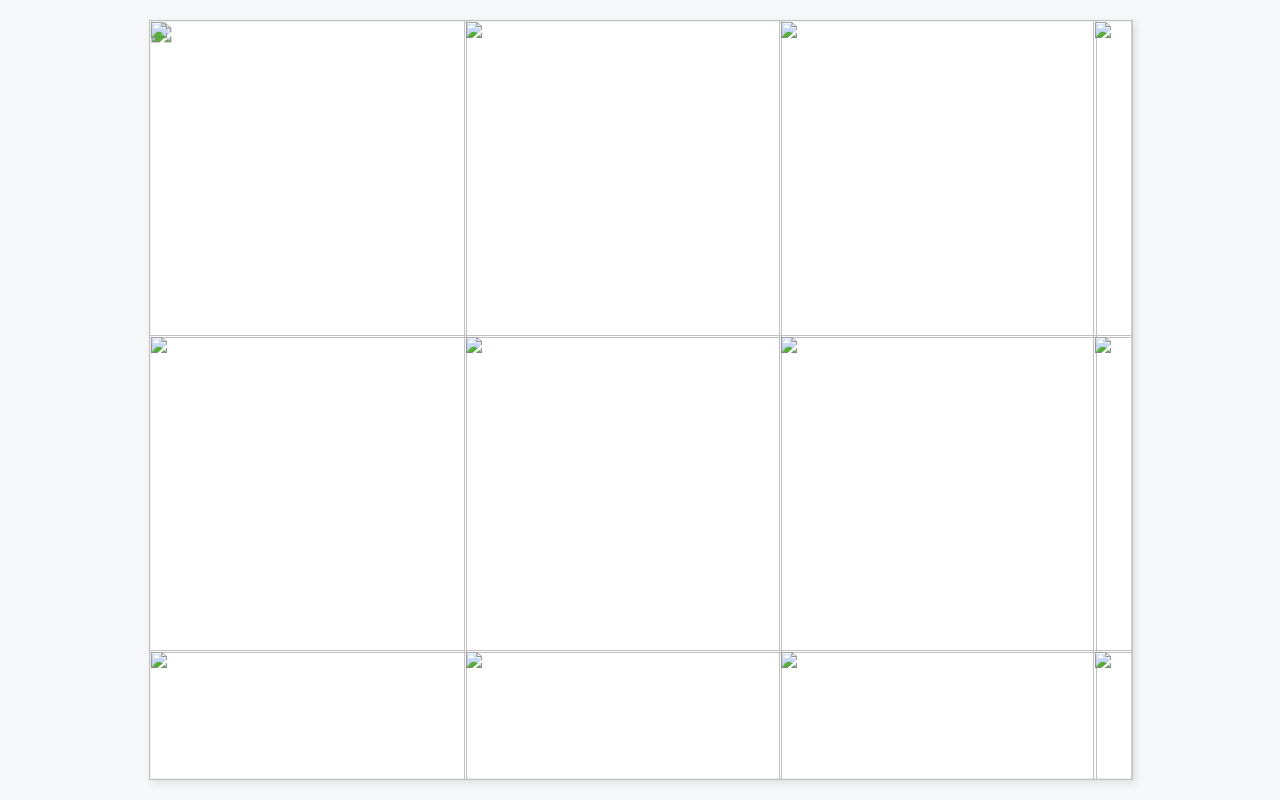 drag, startPoint x: 593, startPoint y: 472, endPoint x: 375, endPoint y: 446, distance: 219.54498 